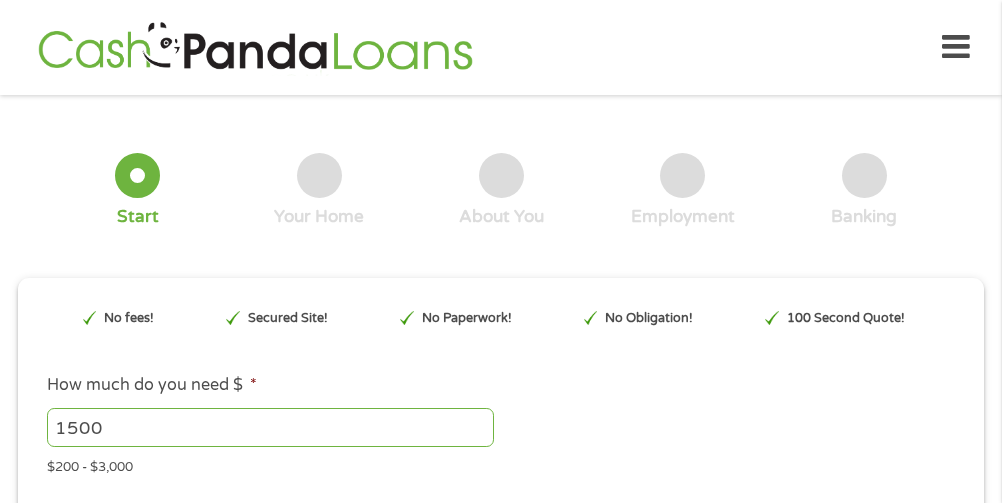 scroll, scrollTop: 0, scrollLeft: 0, axis: both 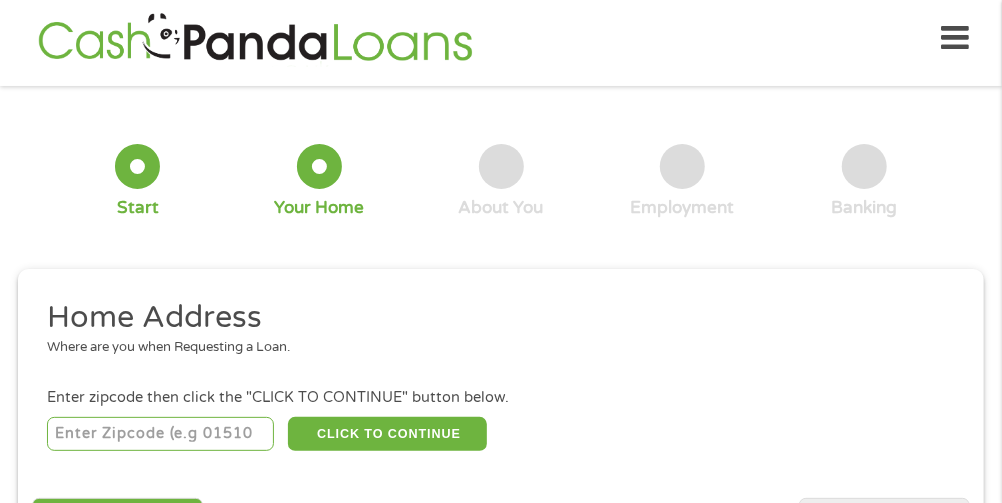 click on "Where are you when Requesting a Loan." at bounding box center (494, 348) 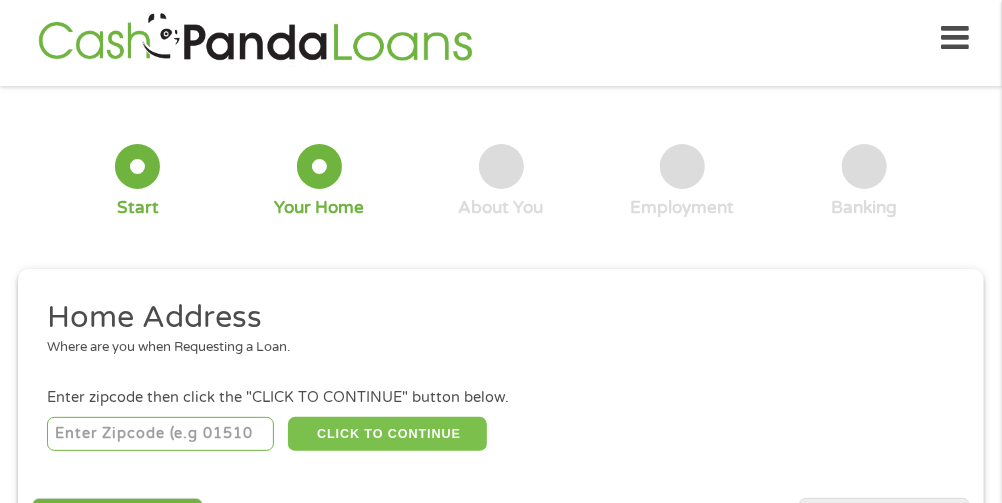 type on "[POSTAL_CODE]" 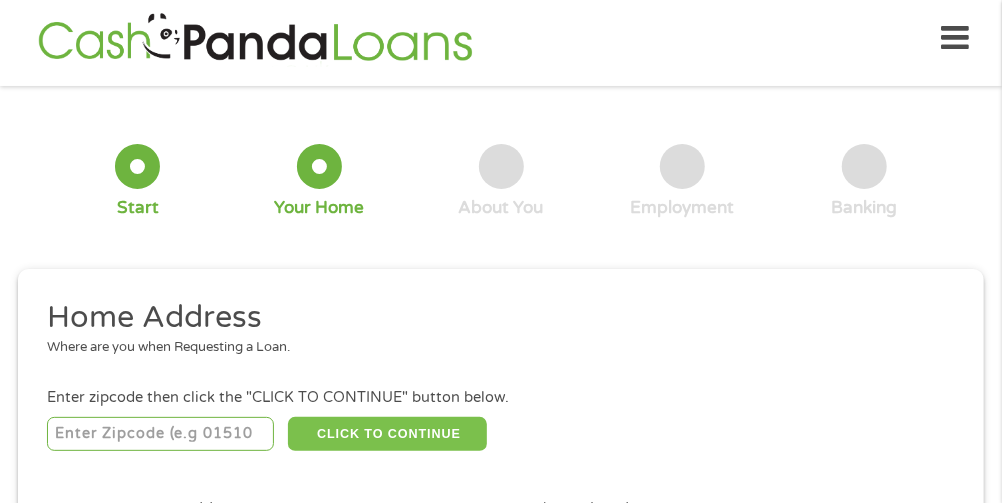 click on "CLICK TO CONTINUE" at bounding box center [387, 434] 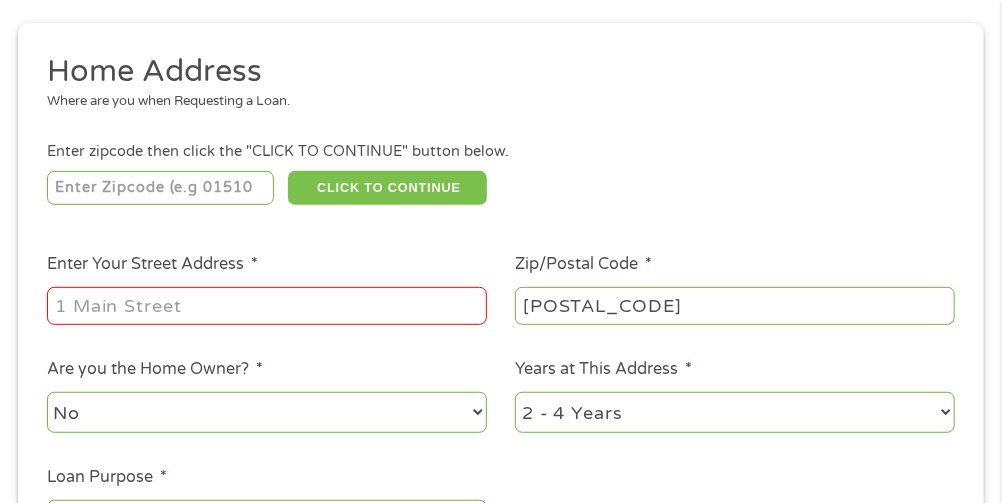 scroll, scrollTop: 257, scrollLeft: 0, axis: vertical 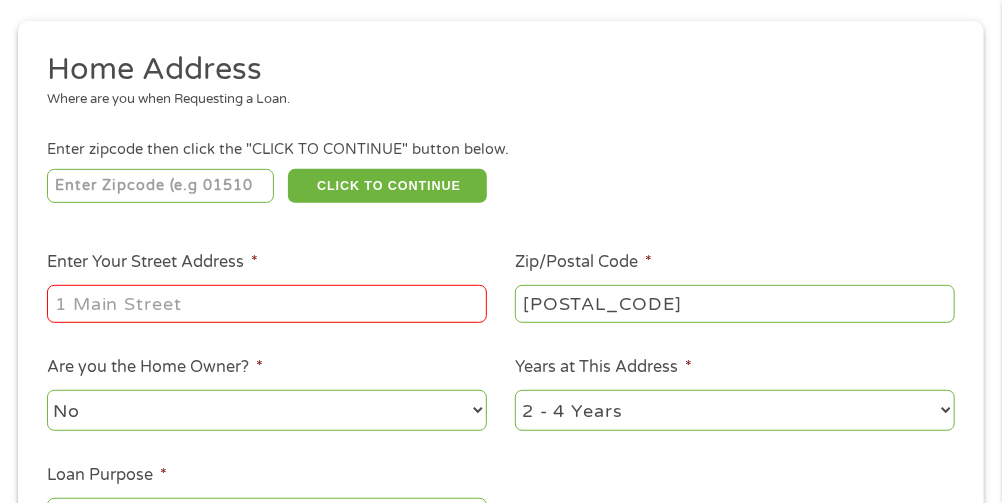 click on "Enter Your Street Address *" at bounding box center [267, 304] 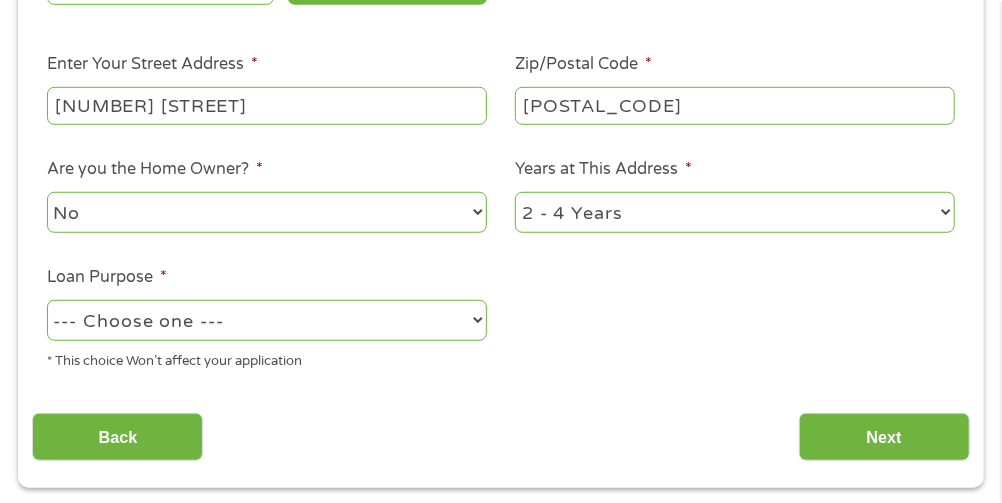 scroll, scrollTop: 465, scrollLeft: 0, axis: vertical 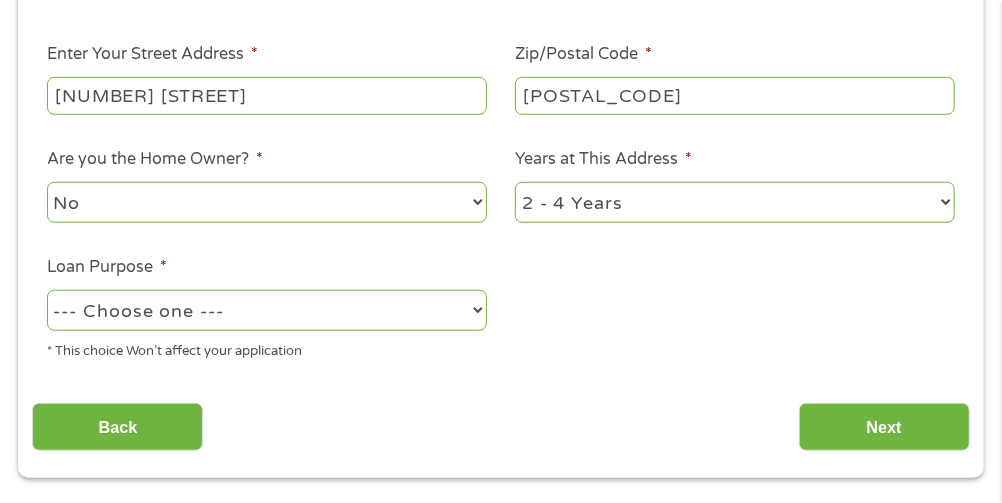 type on "[NUMBER] [STREET]" 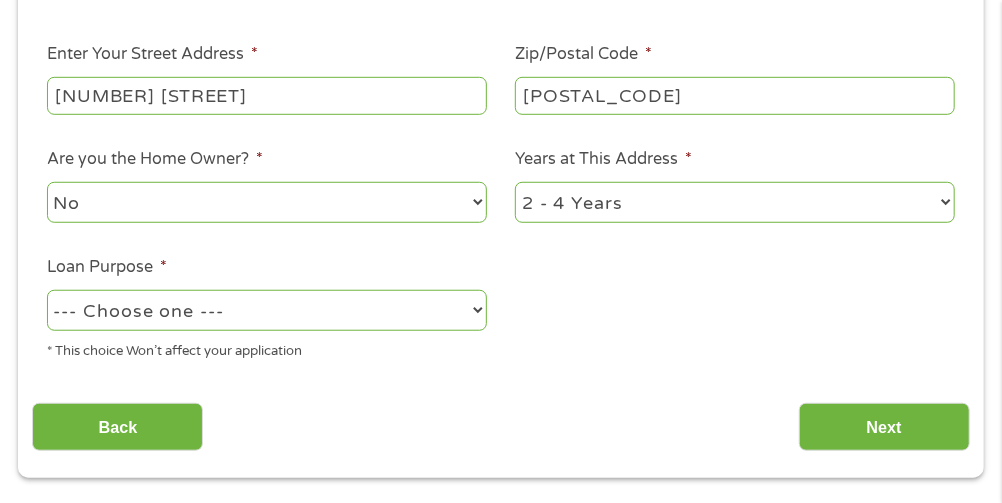 click on "--- Choose one --- Pay Bills Debt Consolidation Home Improvement Major Purchase Car Loan Short Term Cash Medical Expenses Other" at bounding box center [267, 310] 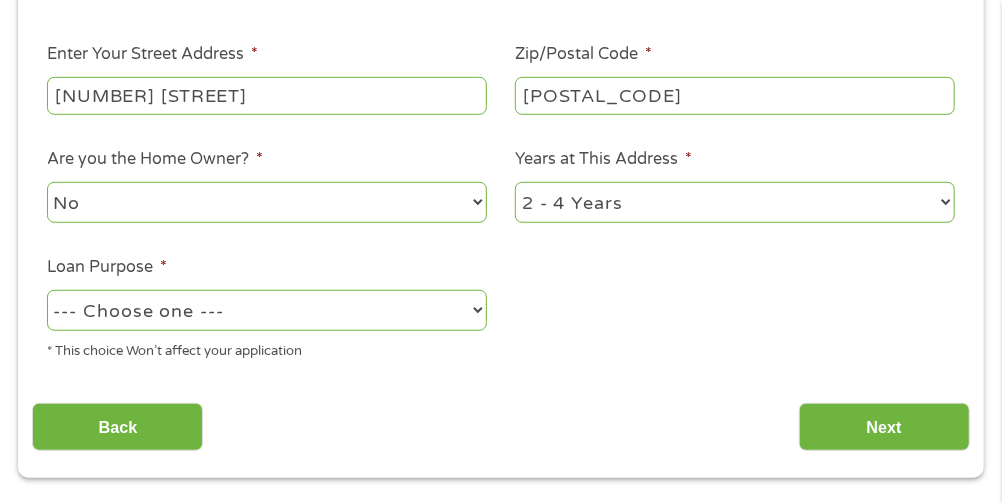 select on "debtconsolidation" 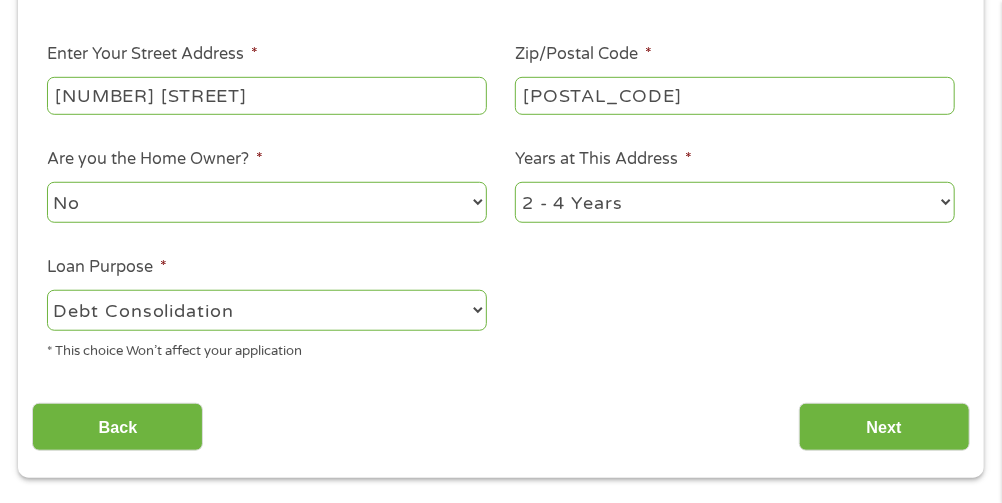 click on "--- Choose one --- Pay Bills Debt Consolidation Home Improvement Major Purchase Car Loan Short Term Cash Medical Expenses Other" at bounding box center (267, 310) 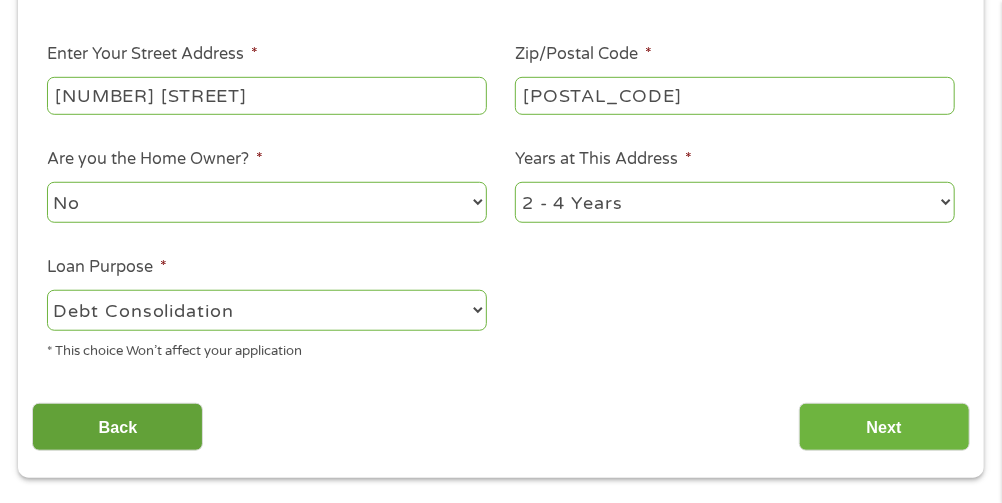 click on "Back" at bounding box center (117, 427) 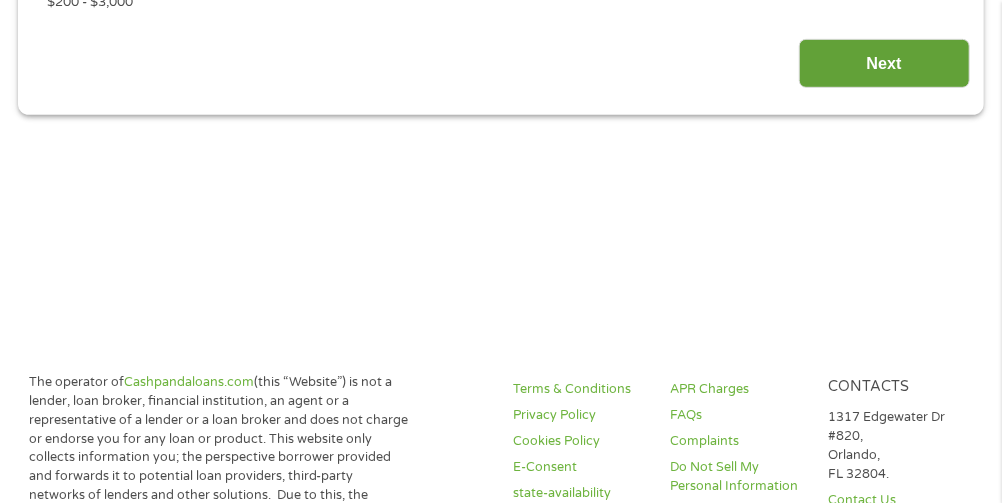 scroll, scrollTop: 7, scrollLeft: 8, axis: both 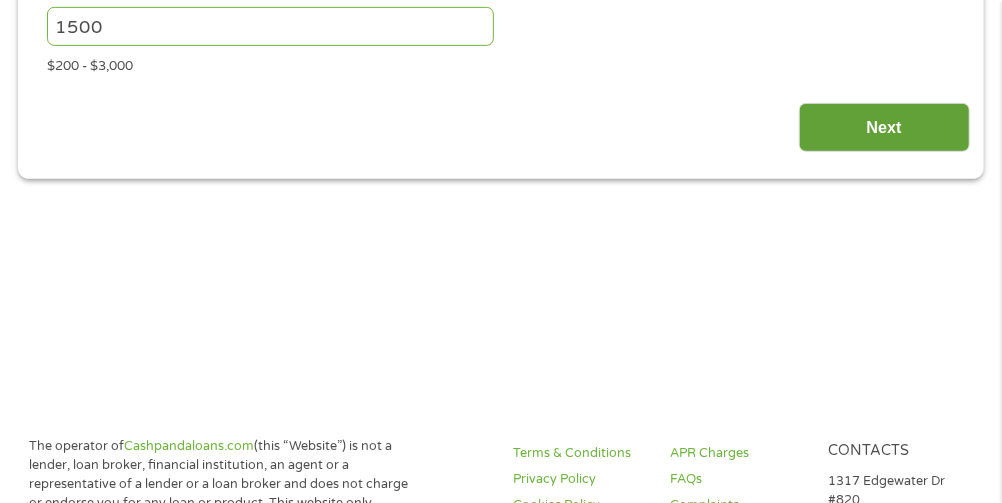 click on "Next" at bounding box center (884, 127) 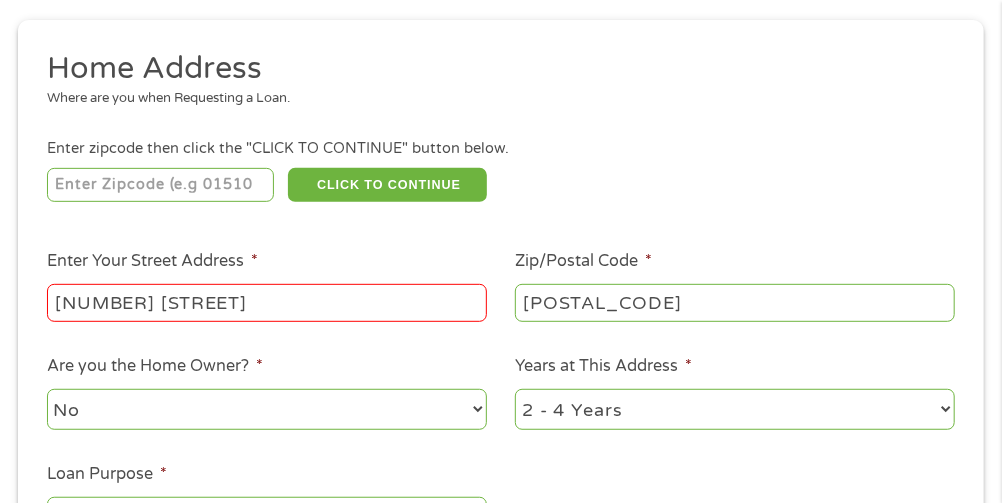 scroll, scrollTop: 7, scrollLeft: 8, axis: both 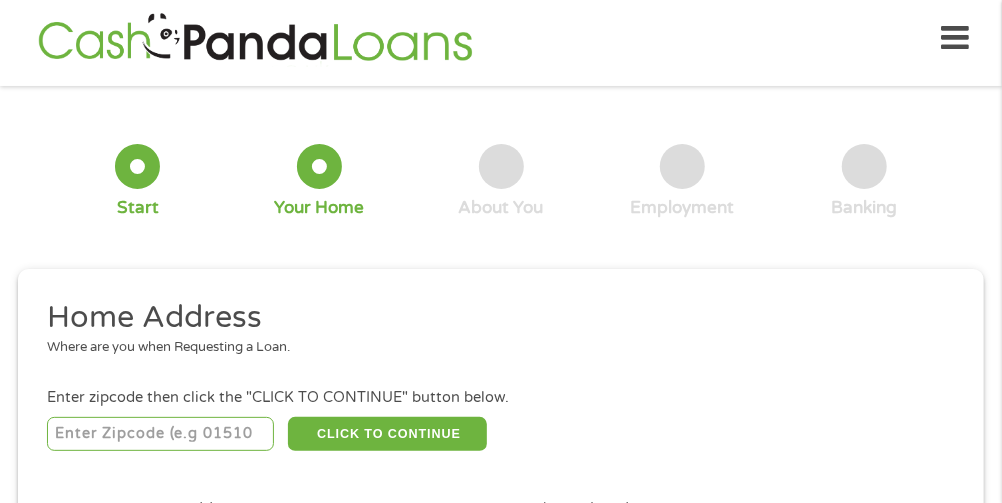 click at bounding box center (160, 434) 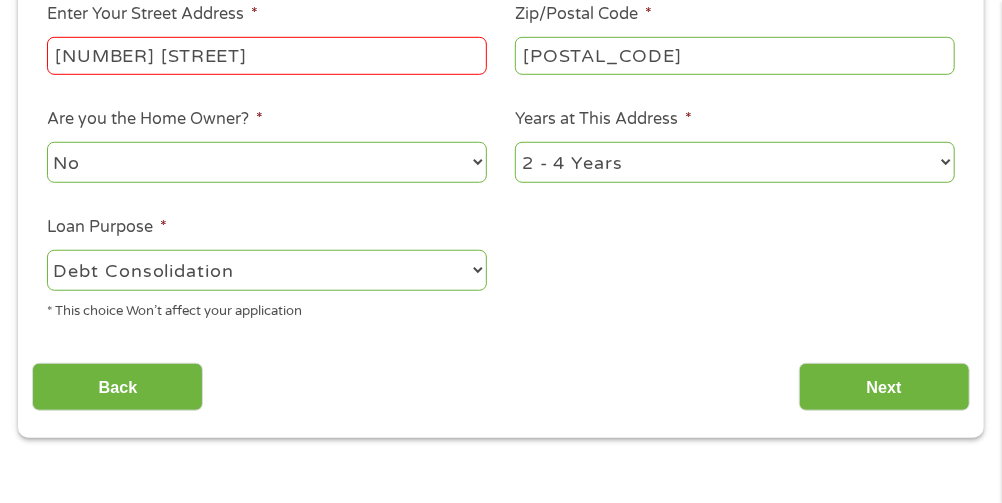 scroll, scrollTop: 496, scrollLeft: 0, axis: vertical 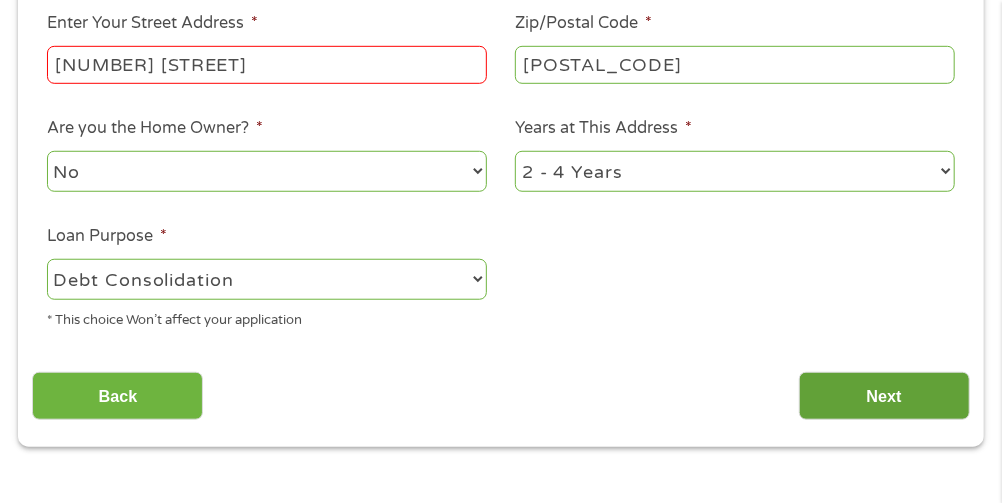type on "[POSTAL_CODE]" 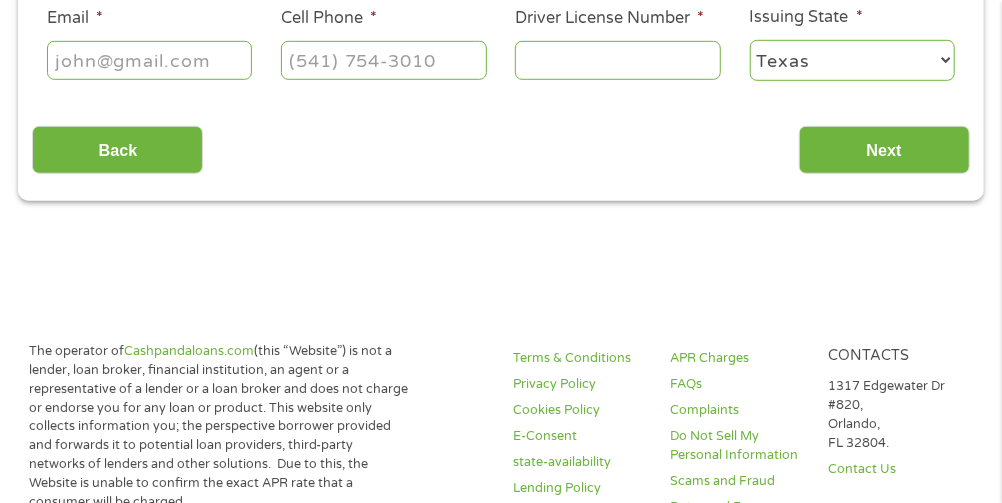 scroll, scrollTop: 7, scrollLeft: 8, axis: both 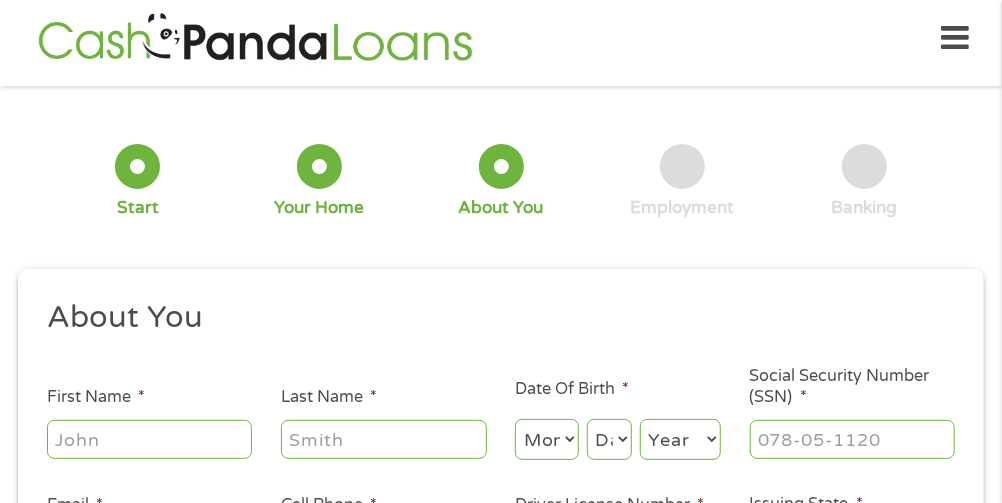 click on "First Name *" at bounding box center [150, 439] 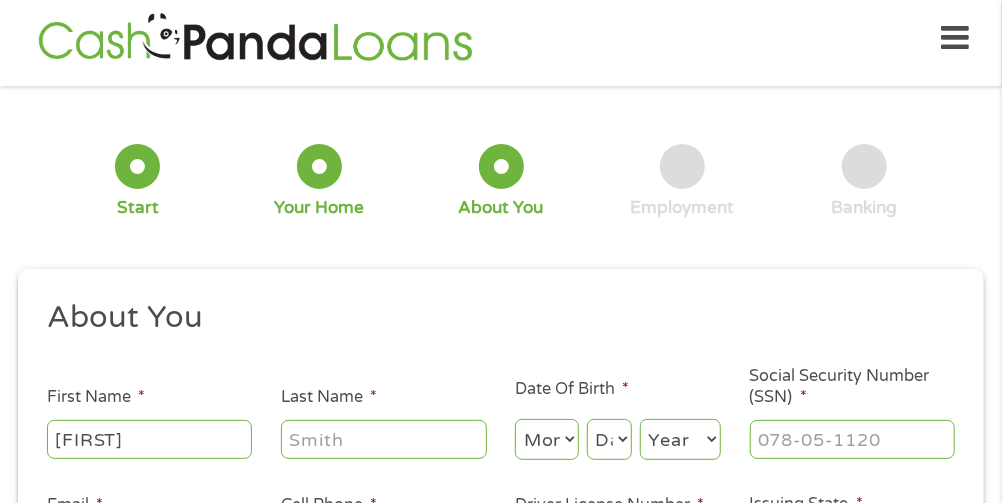 type on "[FIRST]" 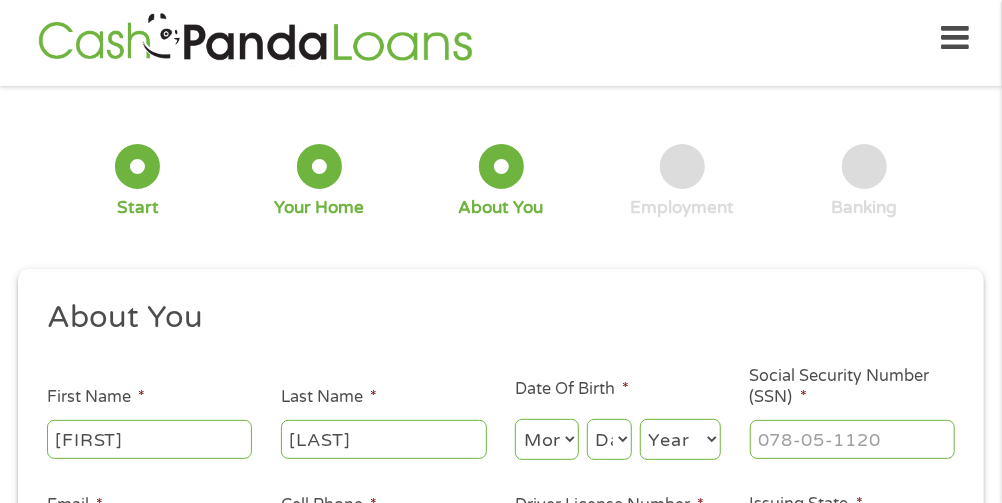 type on "[LAST]" 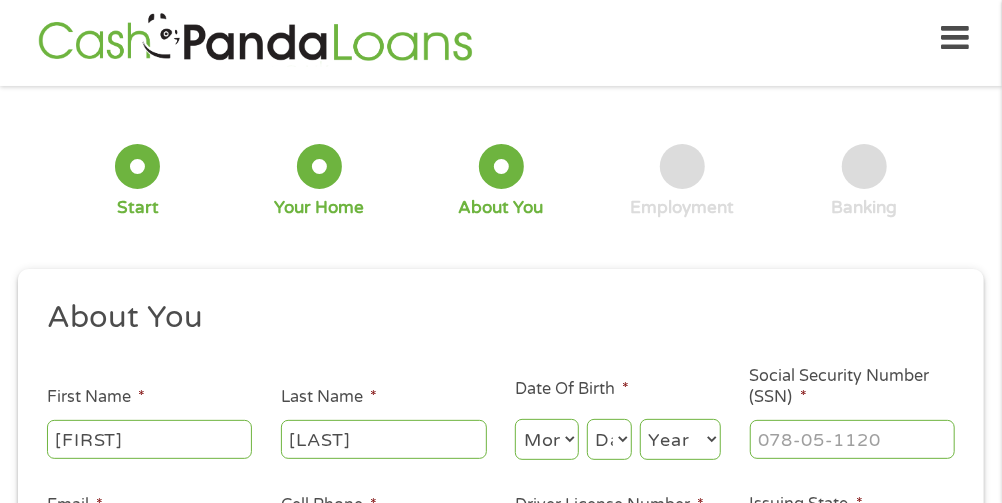 click on "Month 1 2 3 4 5 6 7 8 9 10 11 12" at bounding box center [546, 439] 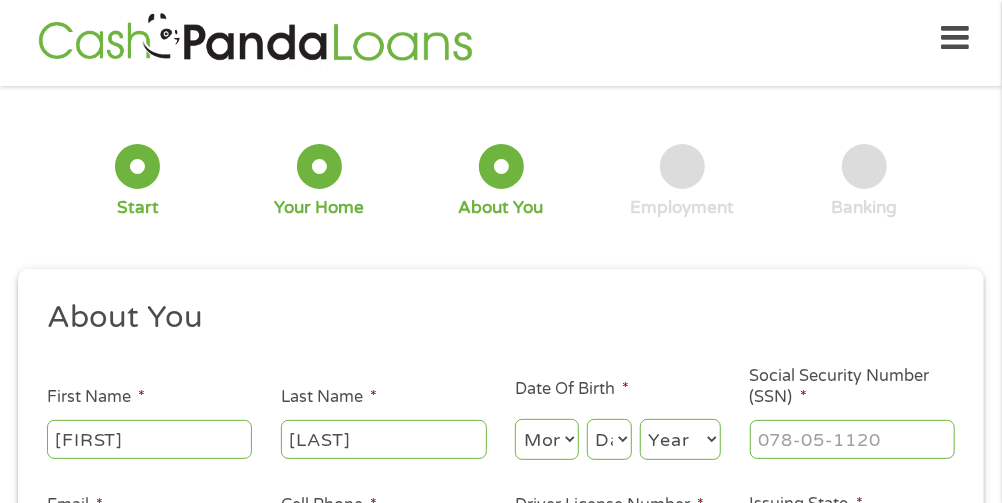 select on "3" 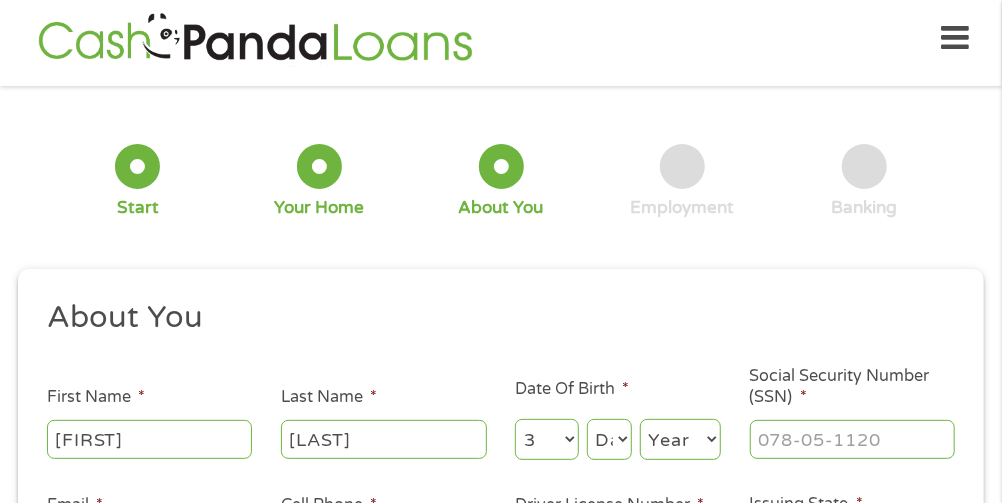 click on "Month 1 2 3 4 5 6 7 8 9 10 11 12" at bounding box center (546, 439) 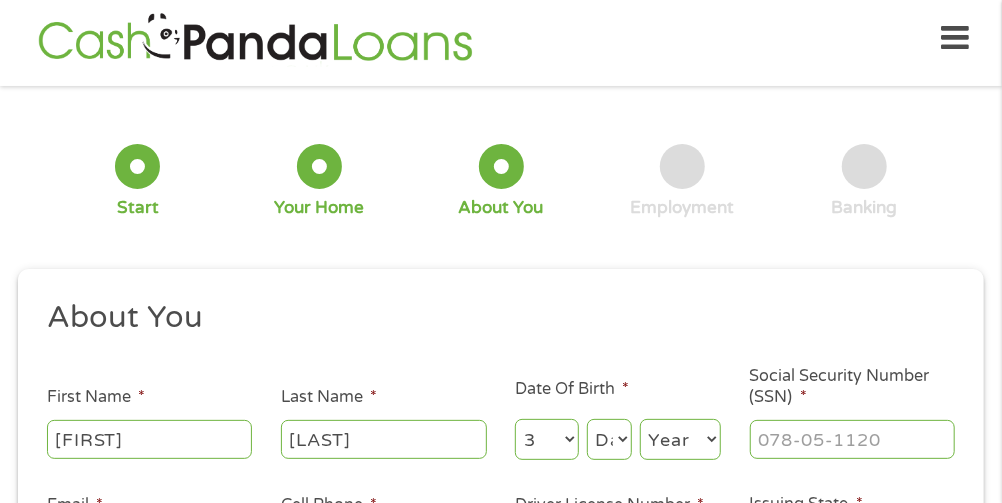 select on "21" 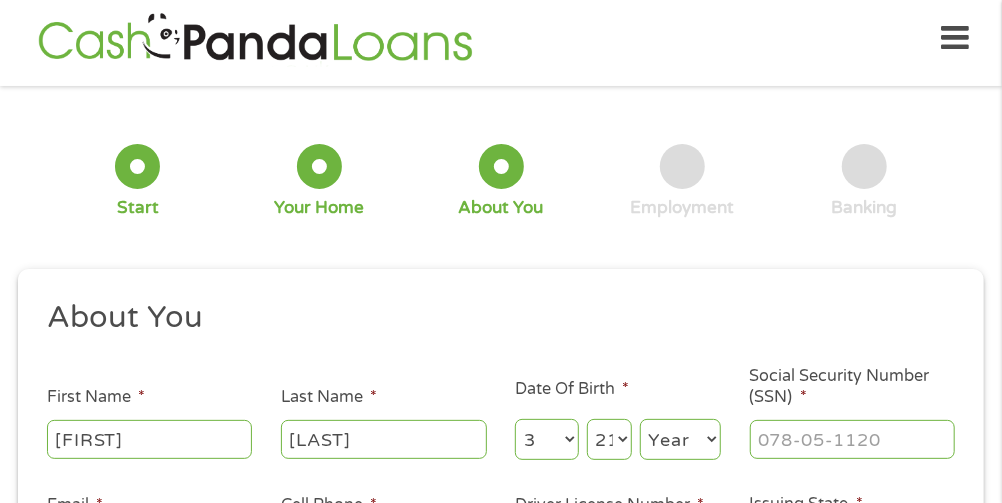 click on "Day 1 2 3 4 5 6 7 8 9 10 11 12 13 14 15 16 17 18 19 20 21 22 23 24 25 26 27 28 29 30 31" at bounding box center [609, 439] 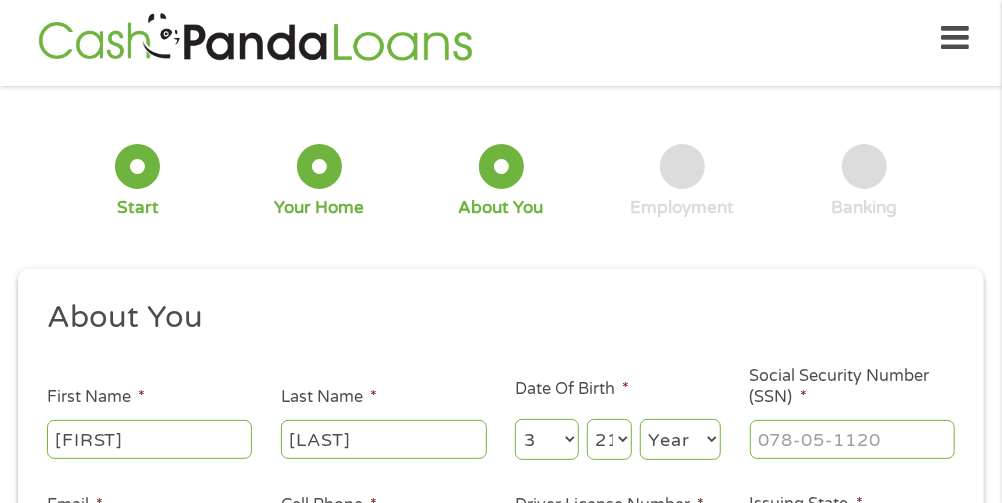 select on "1955" 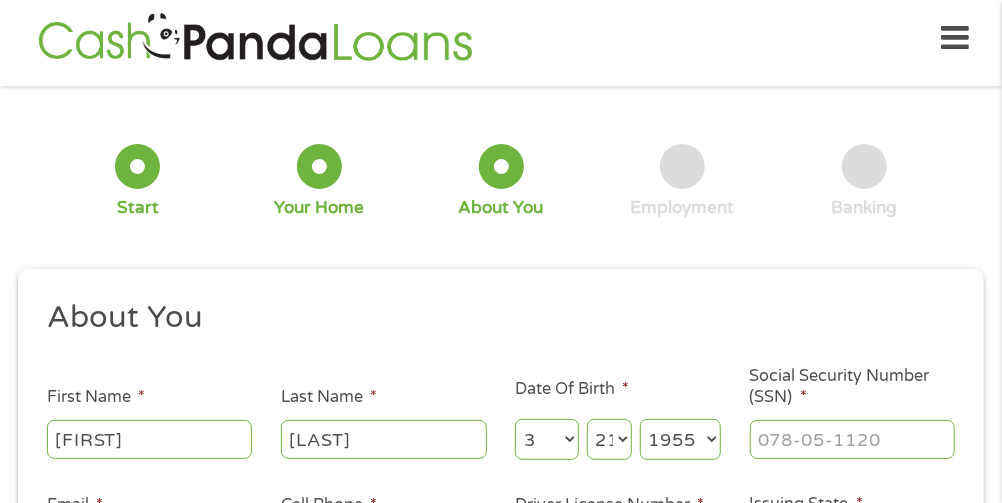 click on "Year 2007 2006 2005 2004 2003 2002 2001 2000 1999 1998 1997 1996 1995 1994 1993 1992 1991 1990 1989 1988 1987 1986 1985 1984 1983 1982 1981 1980 1979 1978 1977 1976 1975 1974 1973 1972 1971 1970 1969 1968 1967 1966 1965 1964 1963 1962 1961 1960 1959 1958 1957 1956 1955 1954 1953 1952 1951 1950 1949 1948 1947 1946 1945 1944 1943 1942 1941 1940 1939 1938 1937 1936 1935 1934 1933 1932 1931 1930 1929 1928 1927 1926 1925 1924 1923 1922 1921 1920" at bounding box center (680, 439) 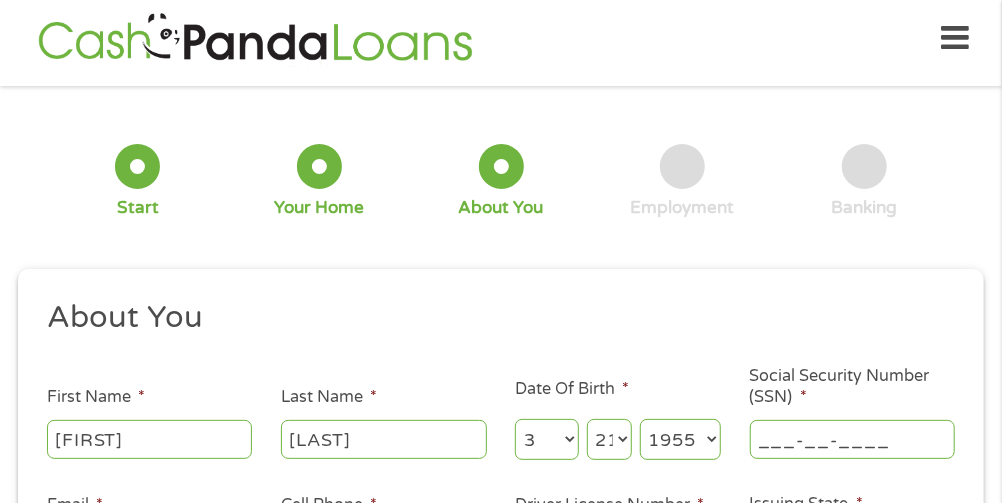 click on "___-__-____" at bounding box center [853, 439] 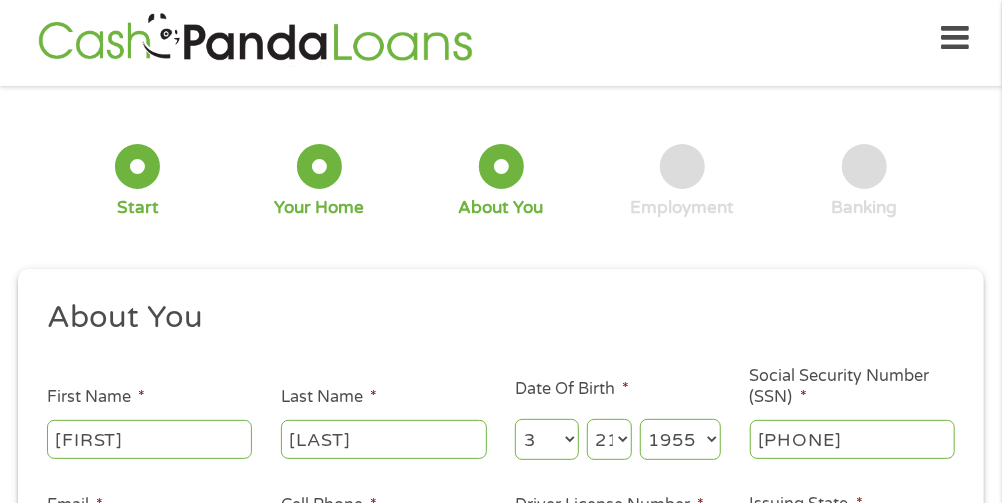 type on "[PHONE]" 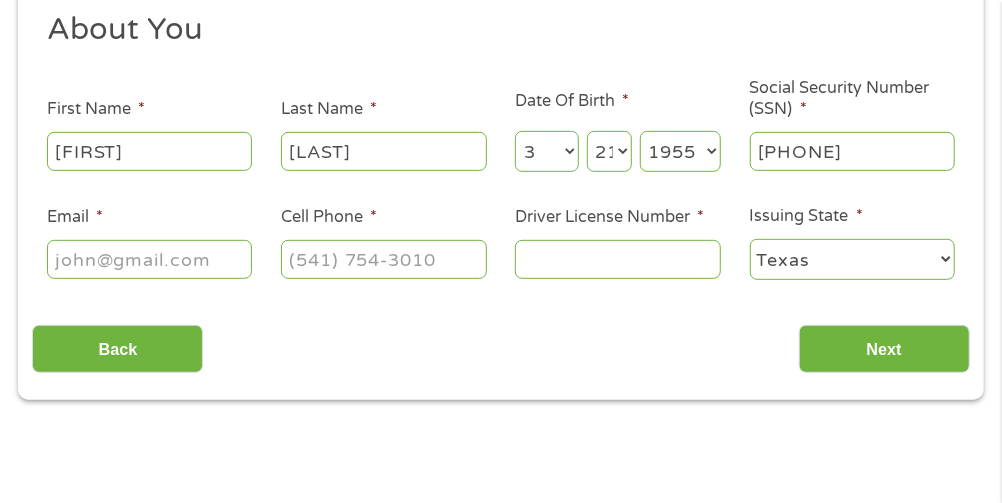 scroll, scrollTop: 316, scrollLeft: 0, axis: vertical 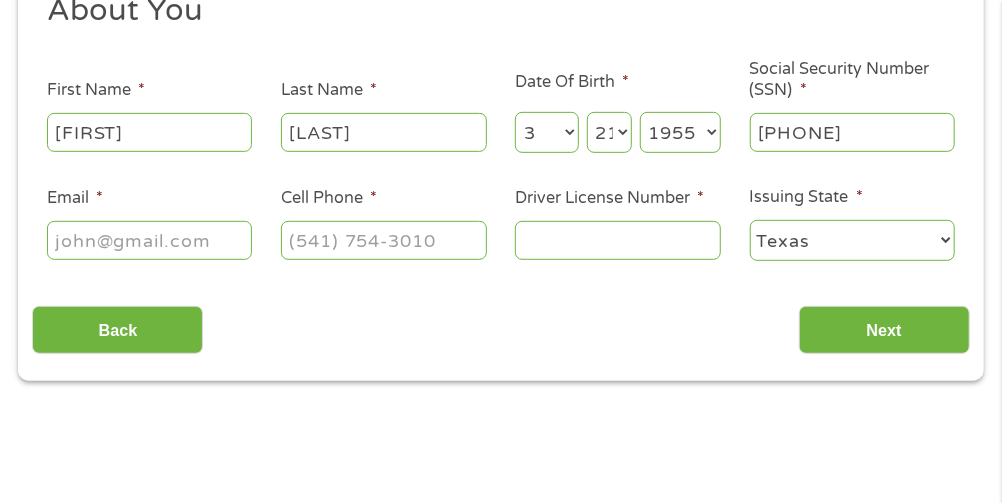 click on "Email *" at bounding box center (150, 240) 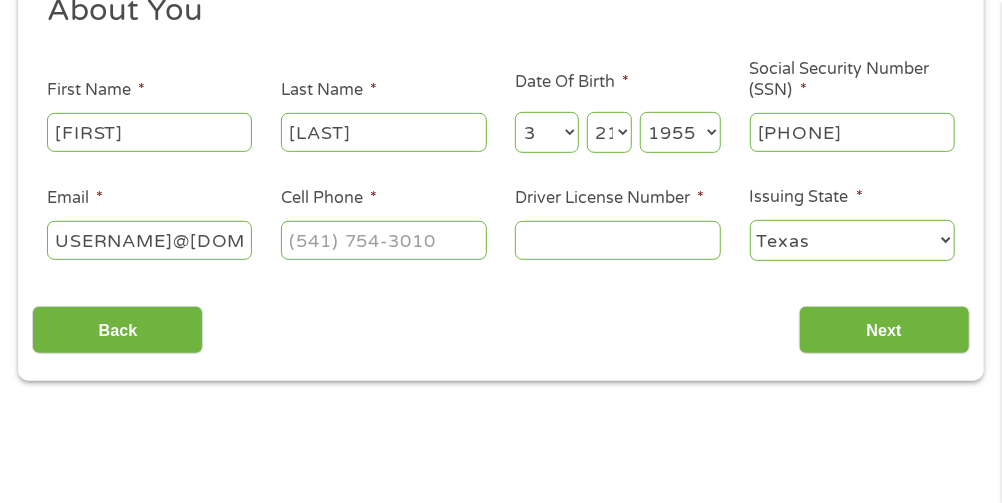scroll, scrollTop: 0, scrollLeft: 28, axis: horizontal 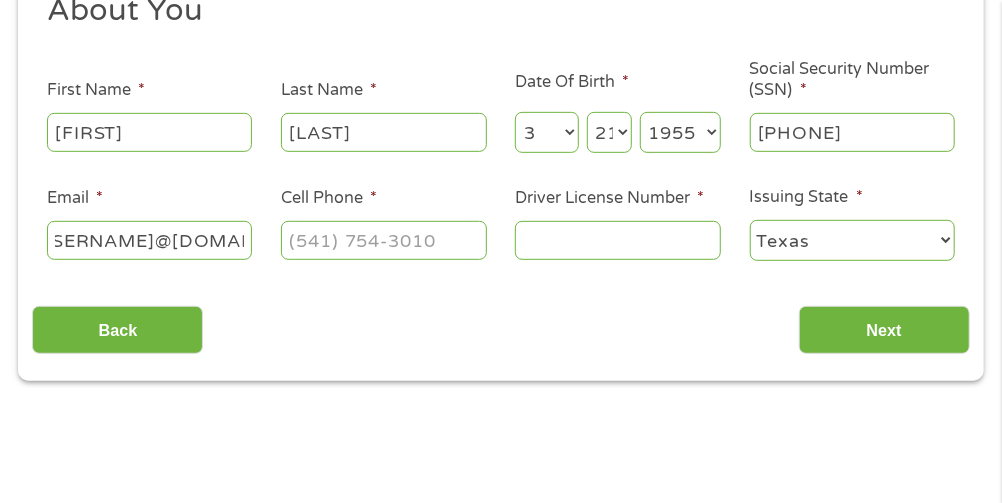 type on "[USERNAME]@[DOMAIN]" 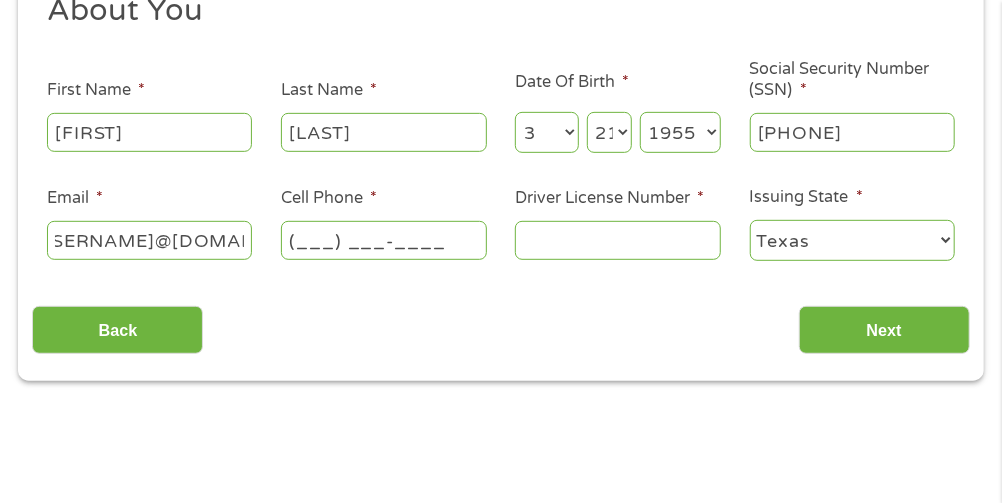 click on "(___) ___-____" at bounding box center [384, 240] 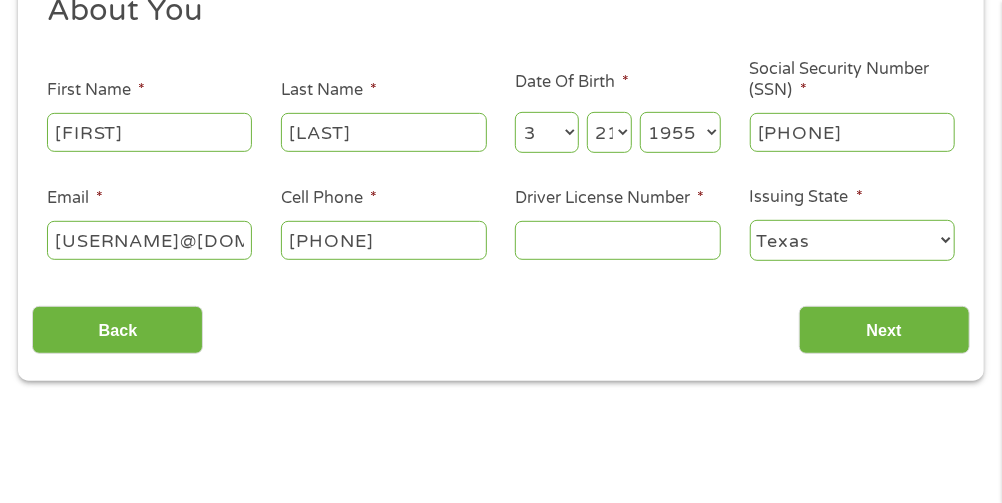 type on "[PHONE]" 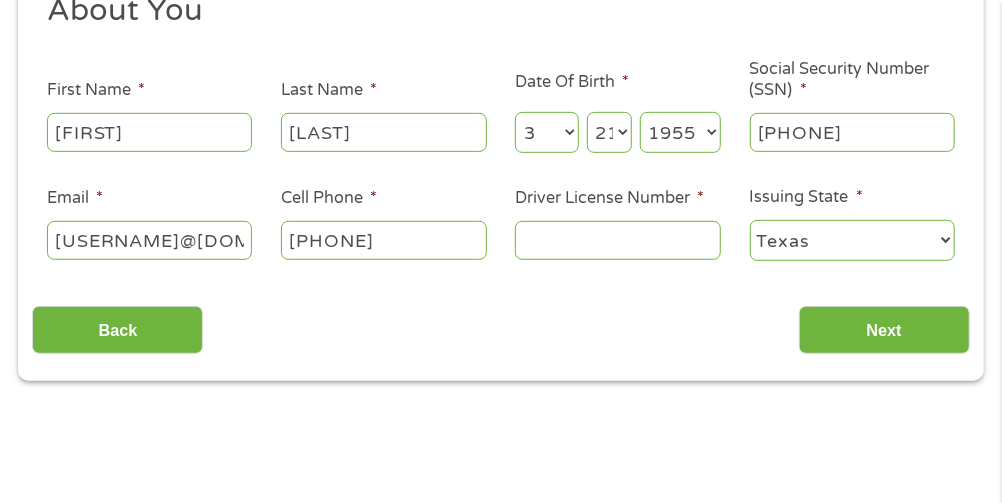 click on "Driver License Number *" at bounding box center [618, 240] 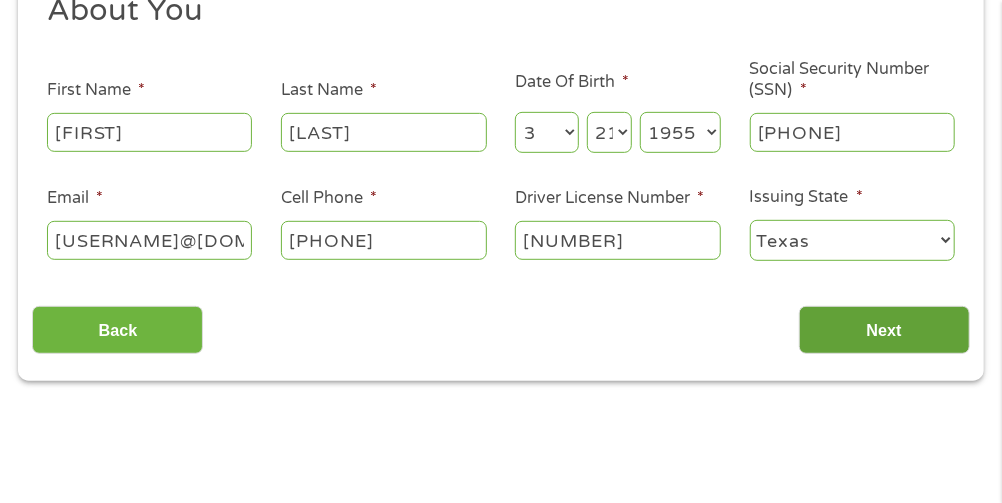 type on "[NUMBER]" 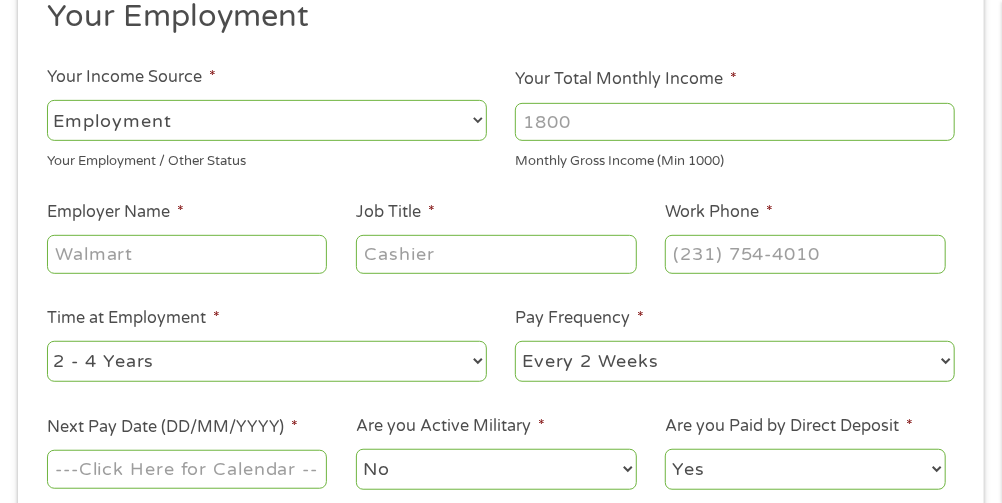 scroll, scrollTop: 7, scrollLeft: 8, axis: both 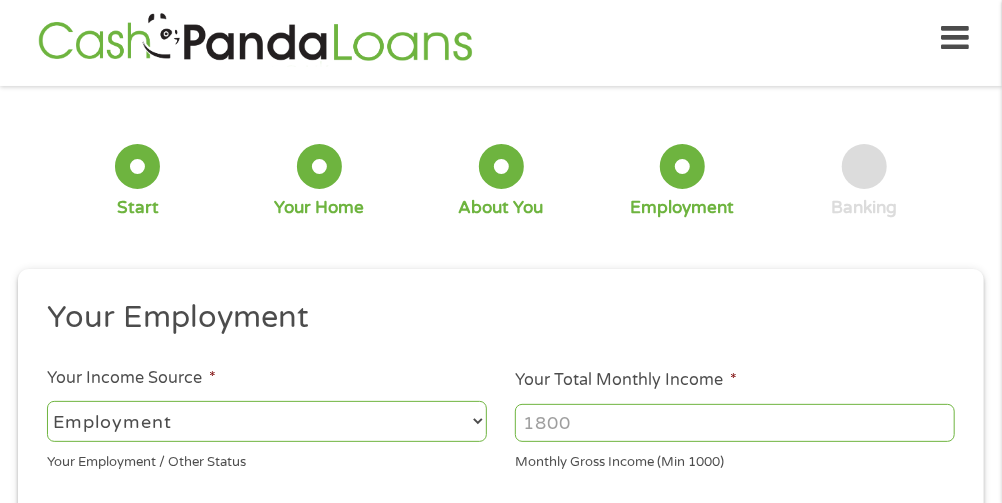 click on "--- Choose one --- Employment Self Employed Benefits" at bounding box center (267, 421) 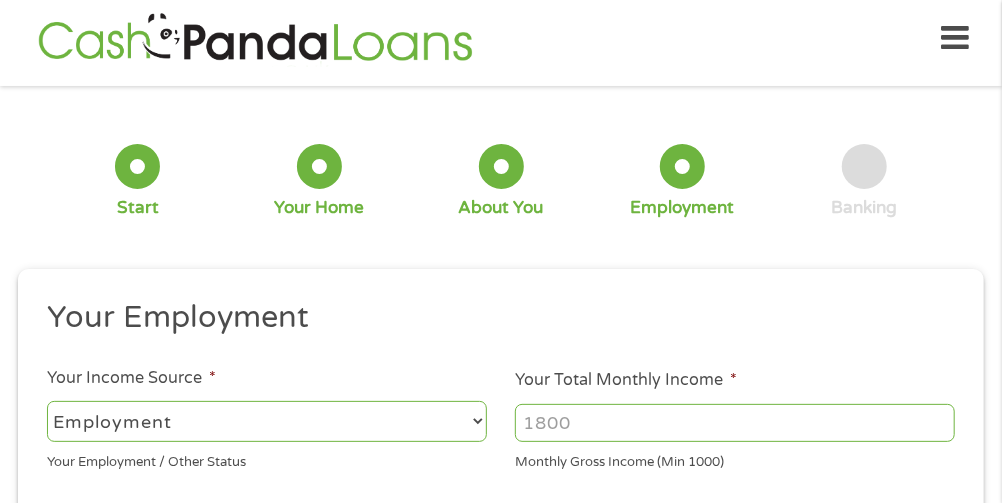 select on "benefits" 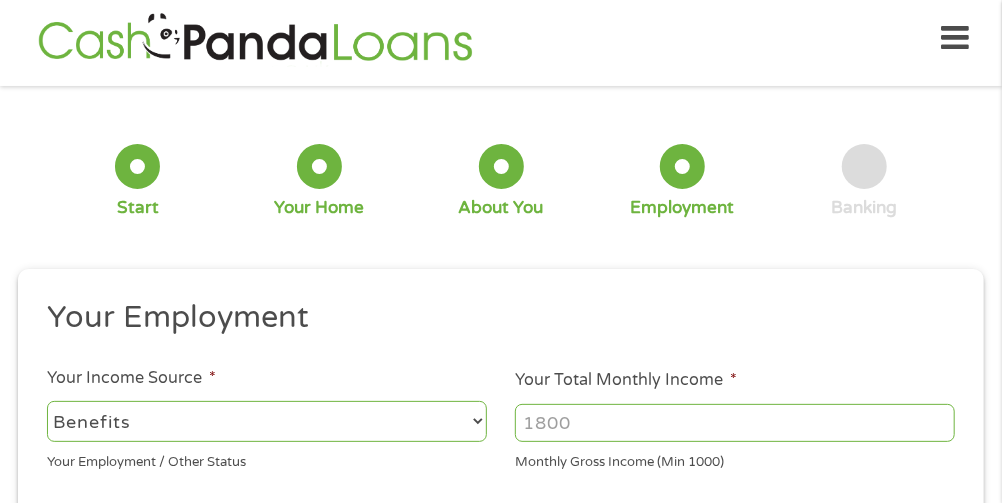 click on "--- Choose one --- Employment Self Employed Benefits" at bounding box center [267, 421] 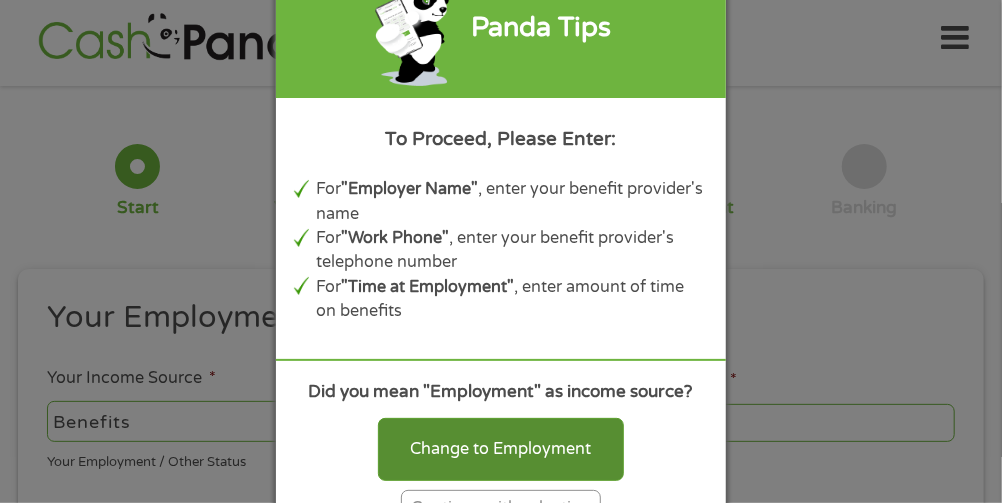 click on "Change to Employment" at bounding box center (501, 449) 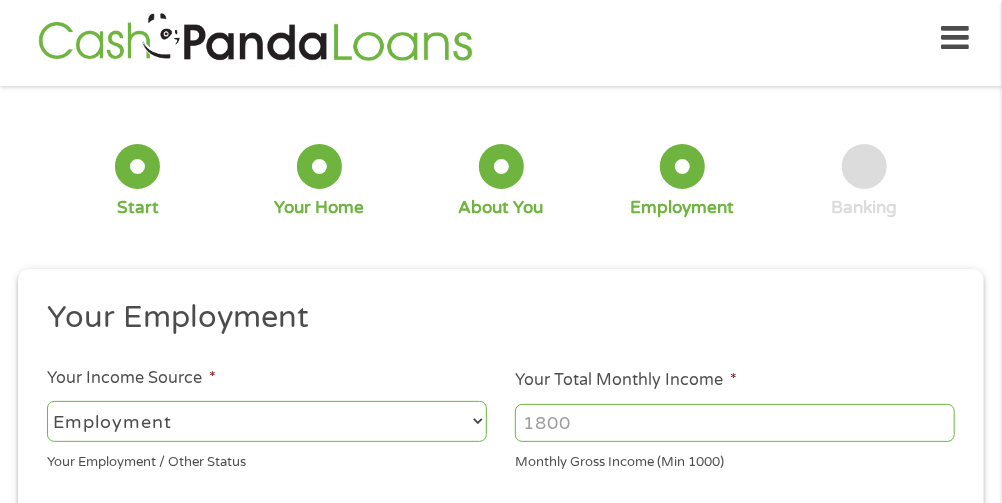 click on "Your Total Monthly Income *" at bounding box center (735, 423) 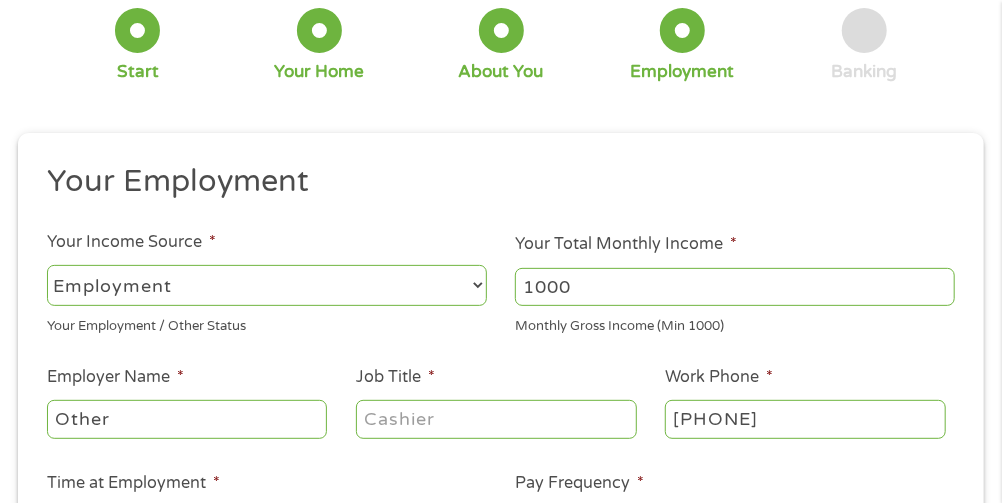 scroll, scrollTop: 163, scrollLeft: 0, axis: vertical 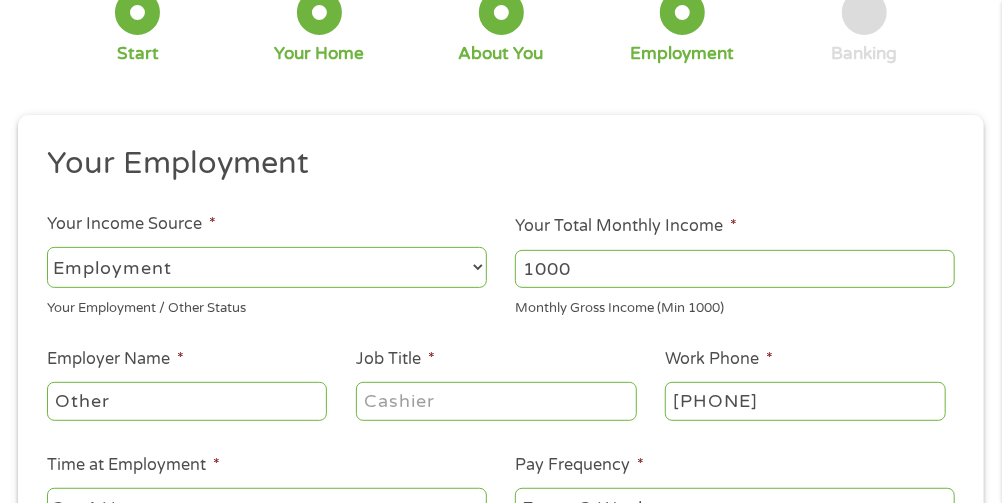 type on "1000" 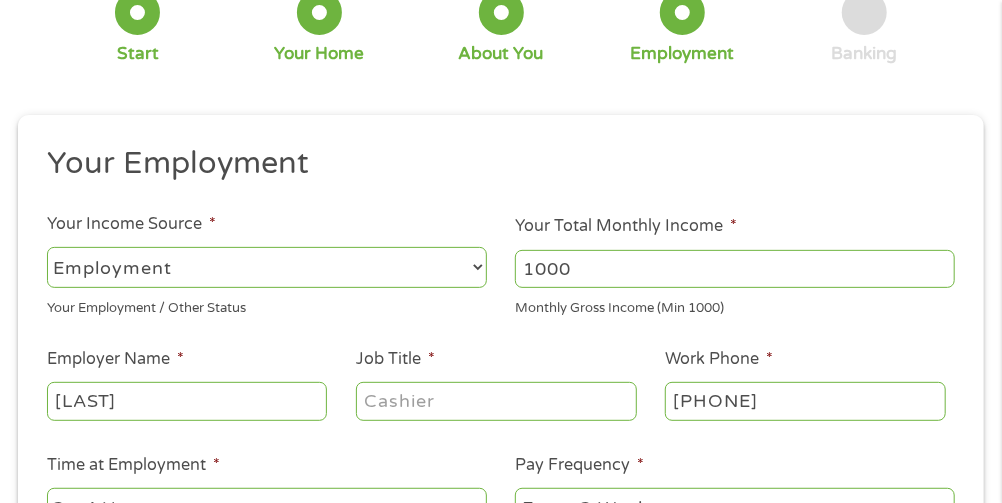 click on "[LAST]" at bounding box center (187, 401) 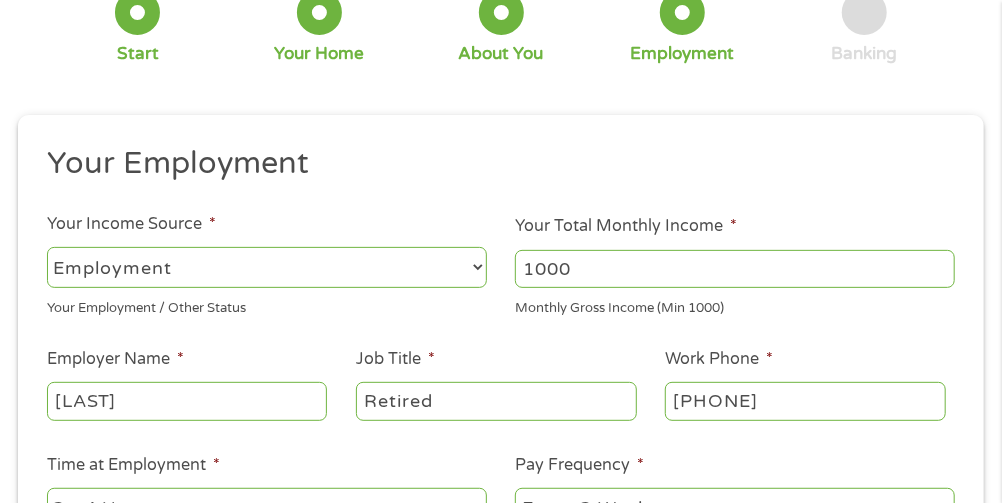 type on "Retired" 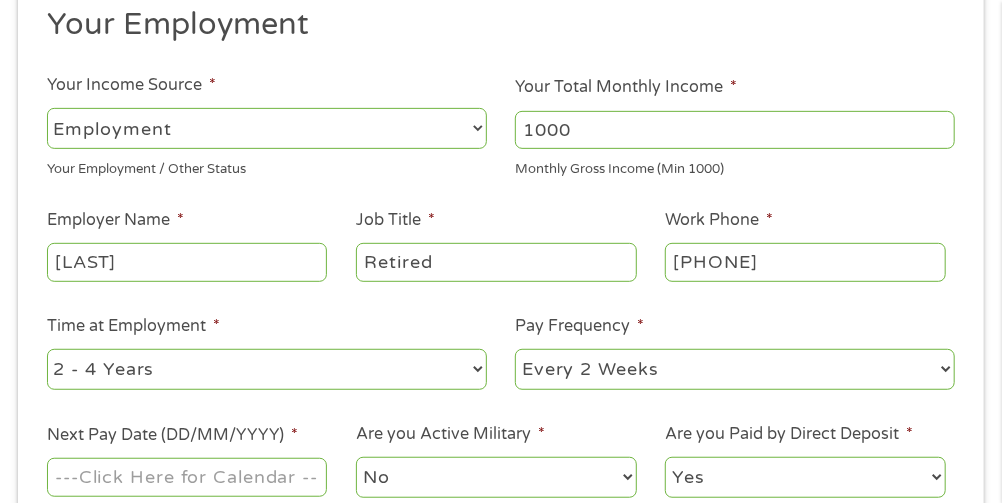 scroll, scrollTop: 310, scrollLeft: 0, axis: vertical 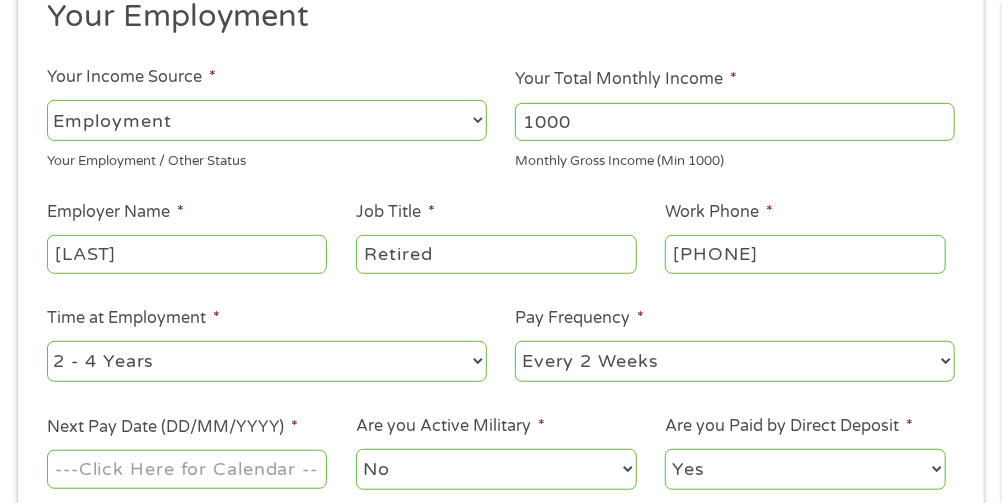 click on "--- Choose one --- Every 2 Weeks Every Week Monthly Semi-Monthly" at bounding box center (735, 361) 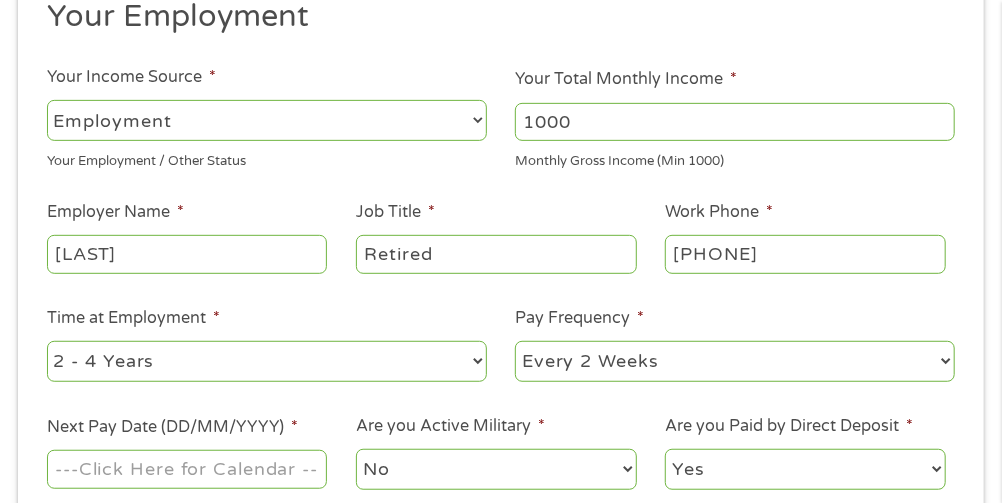 select on "monthly" 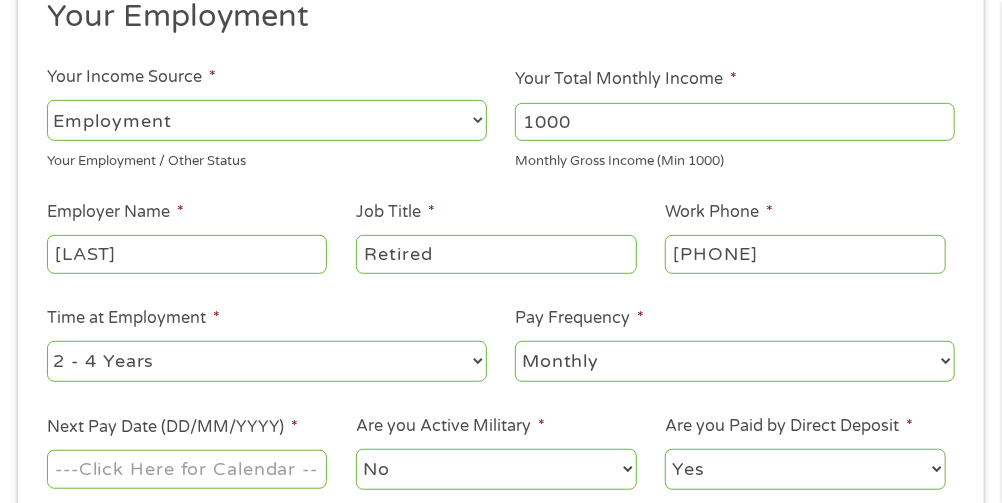 click on "--- Choose one --- Every 2 Weeks Every Week Monthly Semi-Monthly" at bounding box center (735, 361) 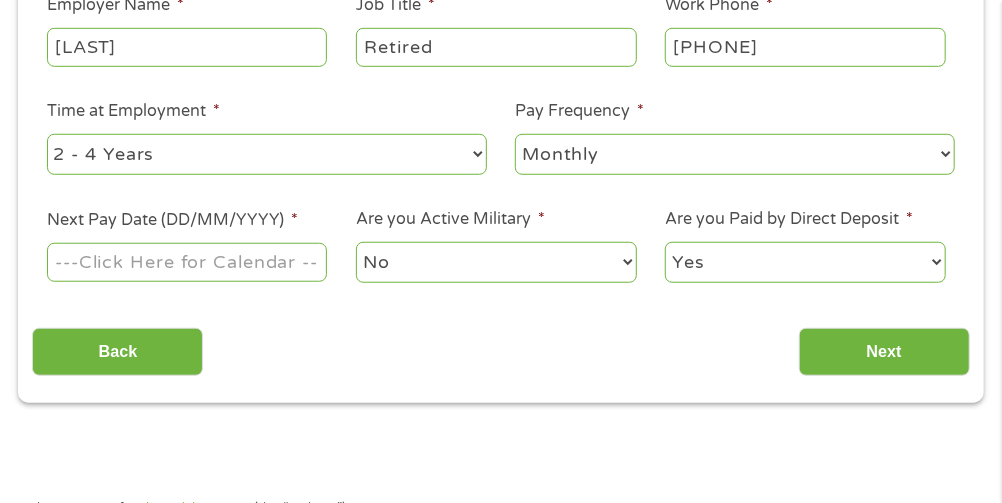scroll, scrollTop: 531, scrollLeft: 0, axis: vertical 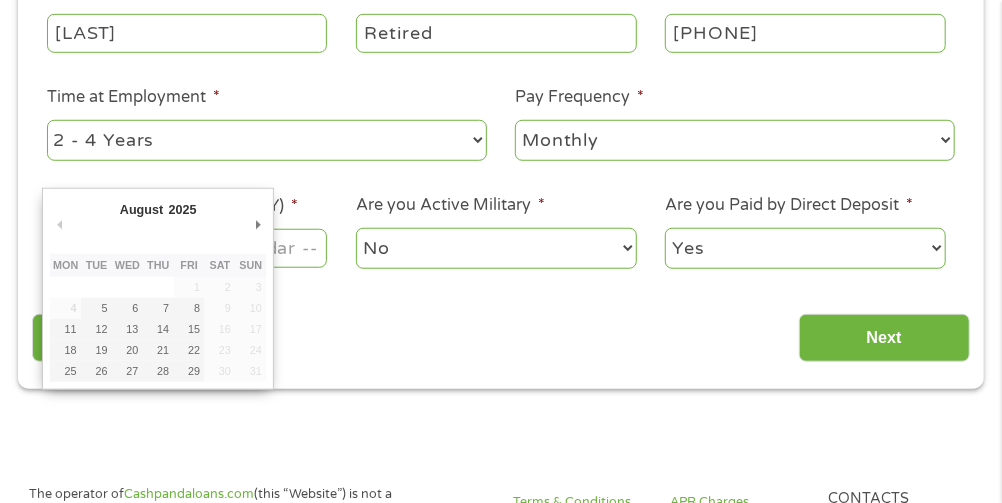 click on "[FIRST] [LAST]" at bounding box center (501, 1002) 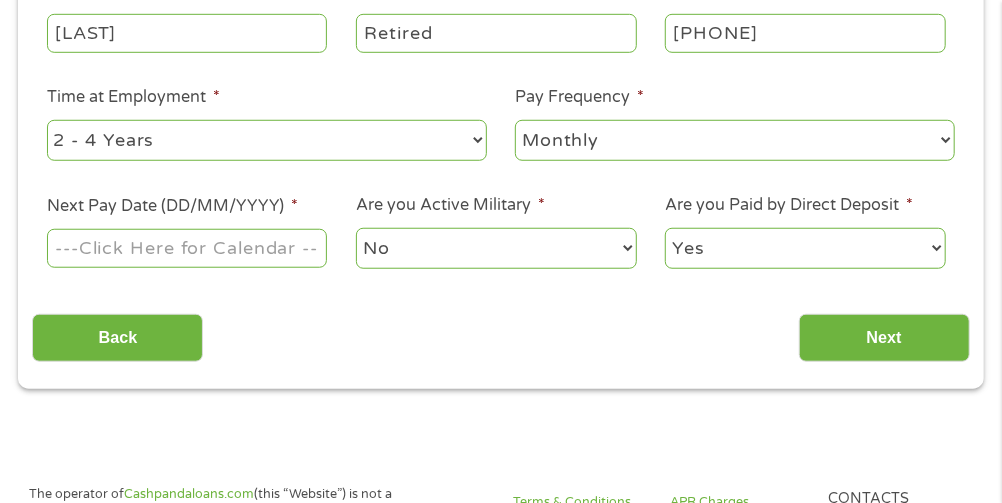 click on "Next Pay Date (DD/MM/YYYY) *" at bounding box center (187, 248) 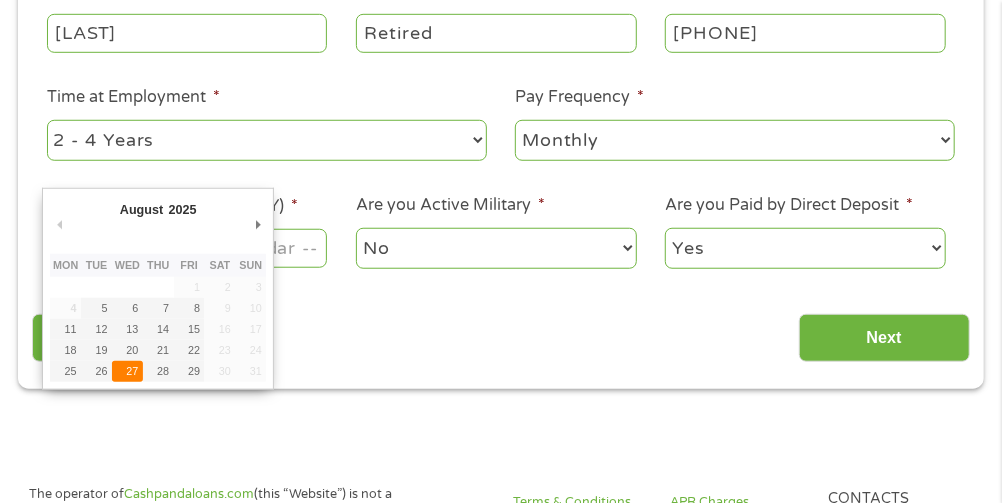 type on "[DATE]" 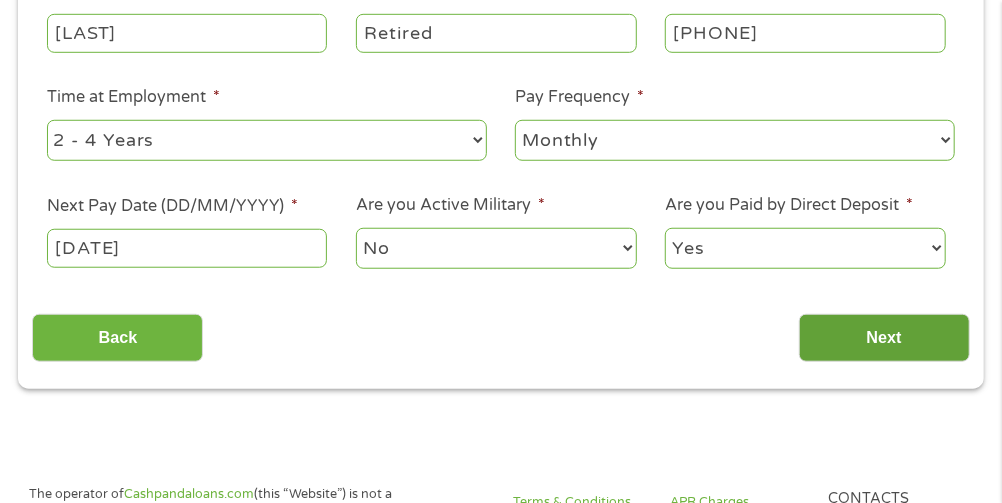click on "Next" at bounding box center (884, 338) 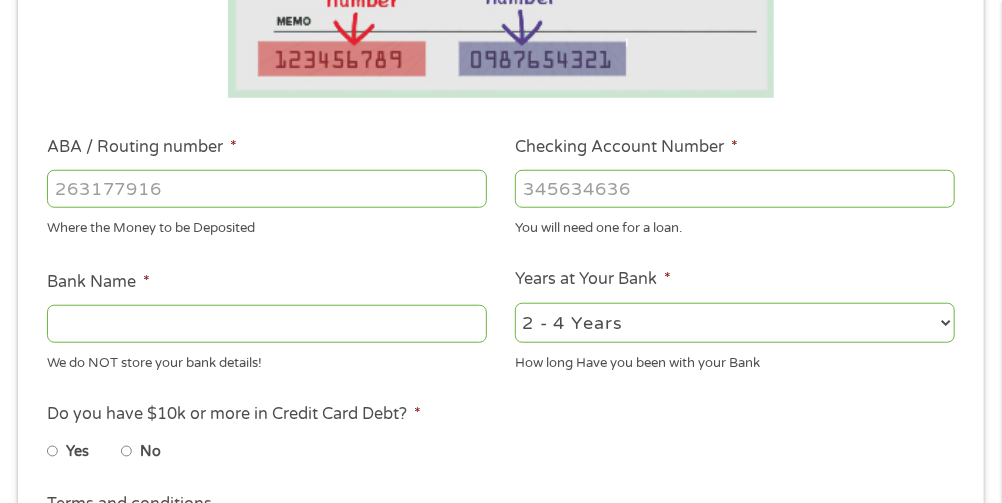 scroll, scrollTop: 89, scrollLeft: 0, axis: vertical 